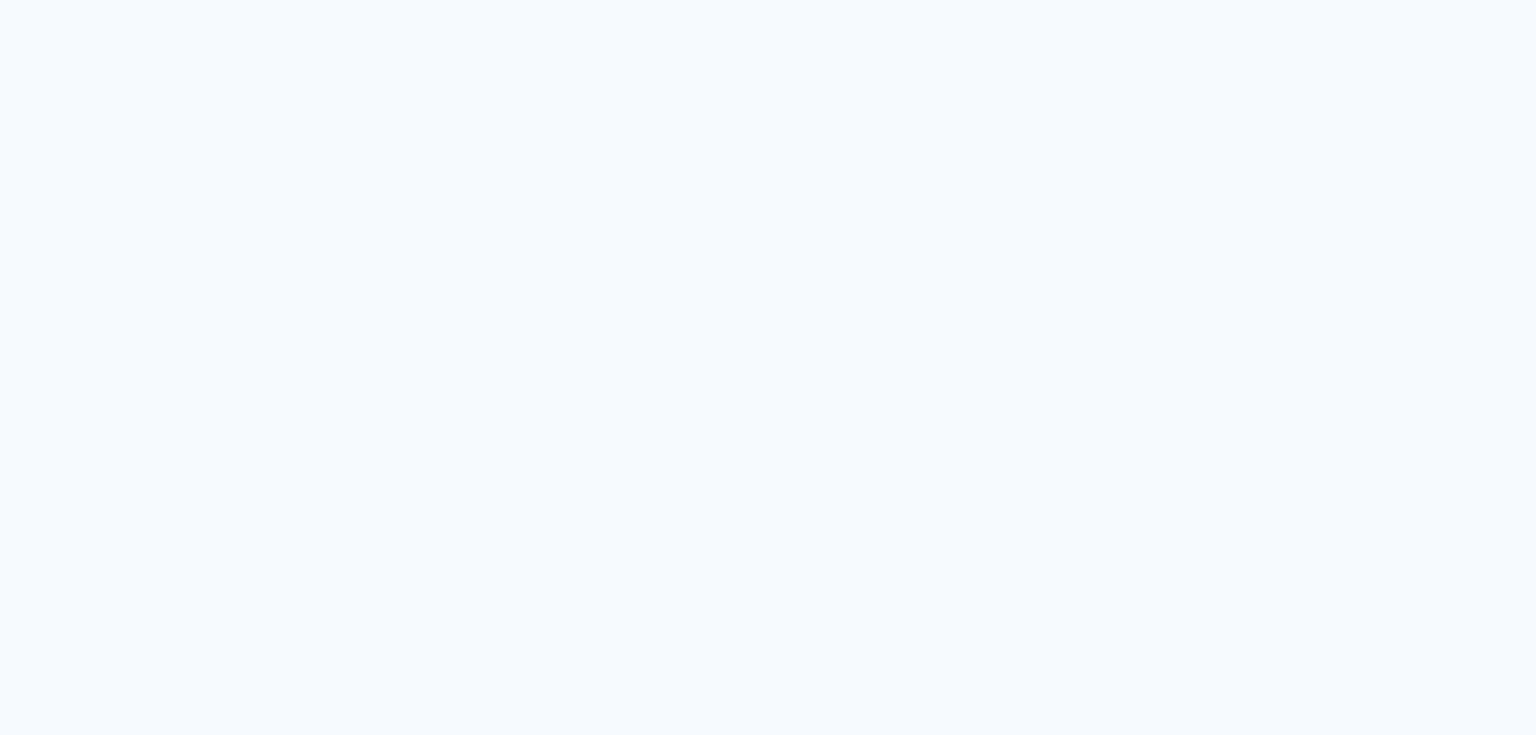 scroll, scrollTop: 0, scrollLeft: 0, axis: both 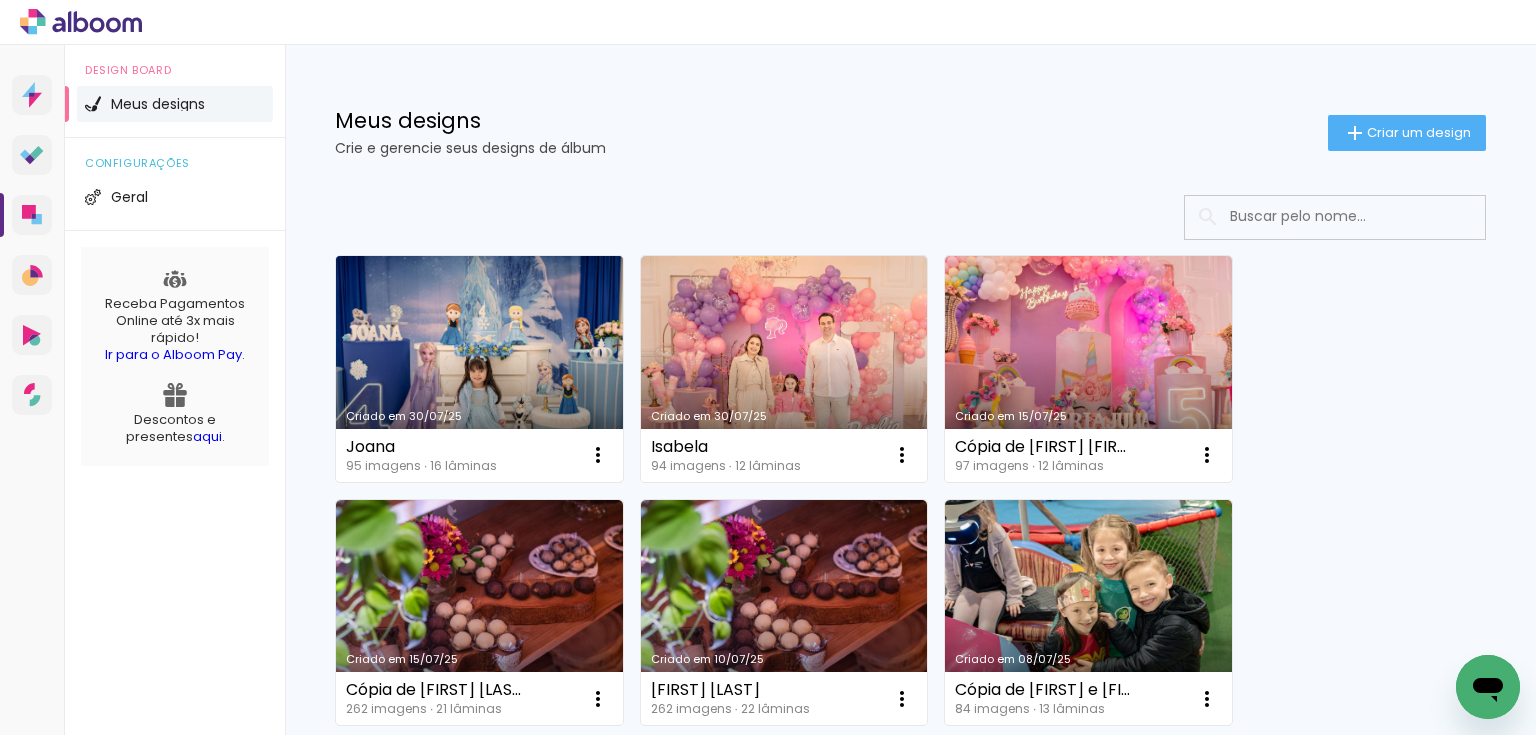 click on "Criado em 30/07/25" at bounding box center (479, 369) 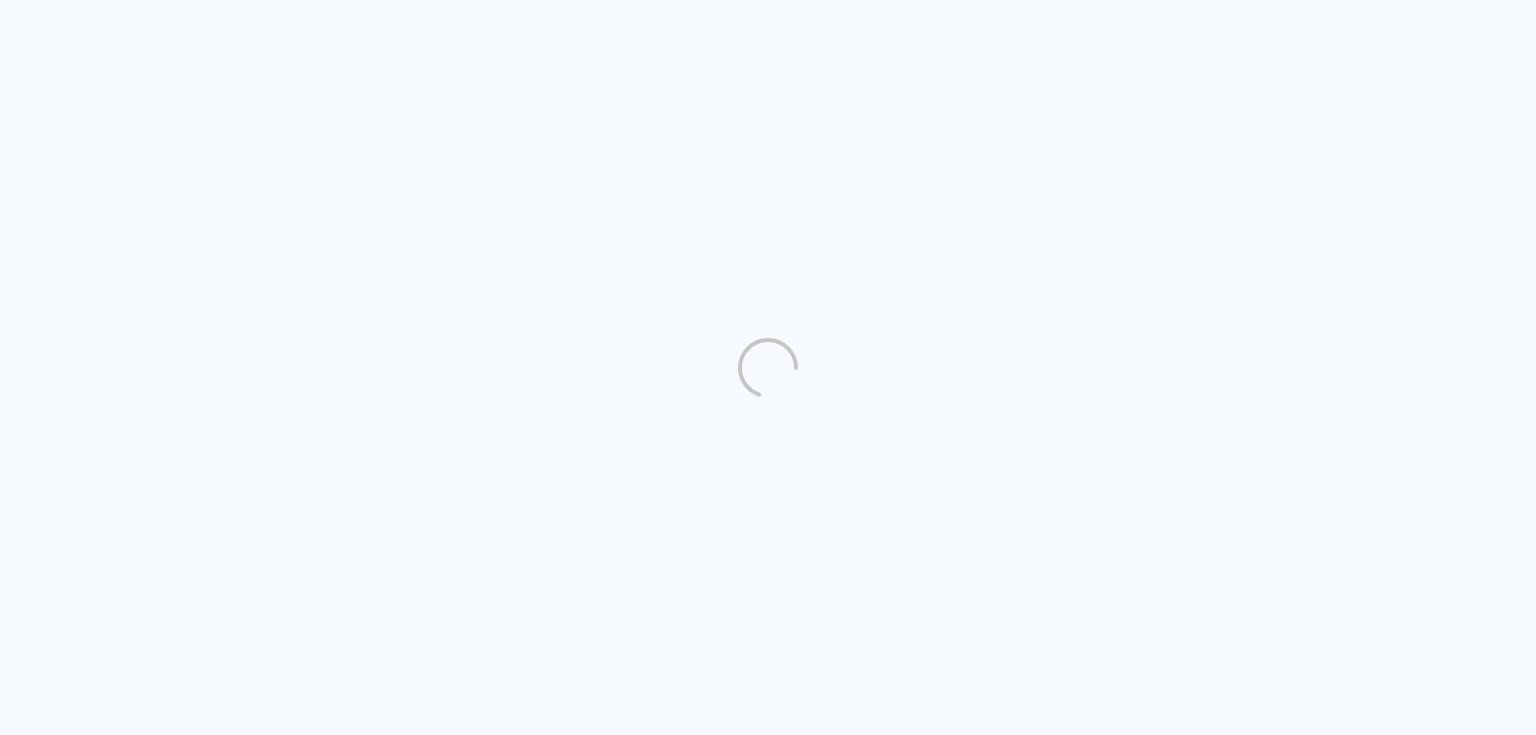 scroll, scrollTop: 0, scrollLeft: 0, axis: both 